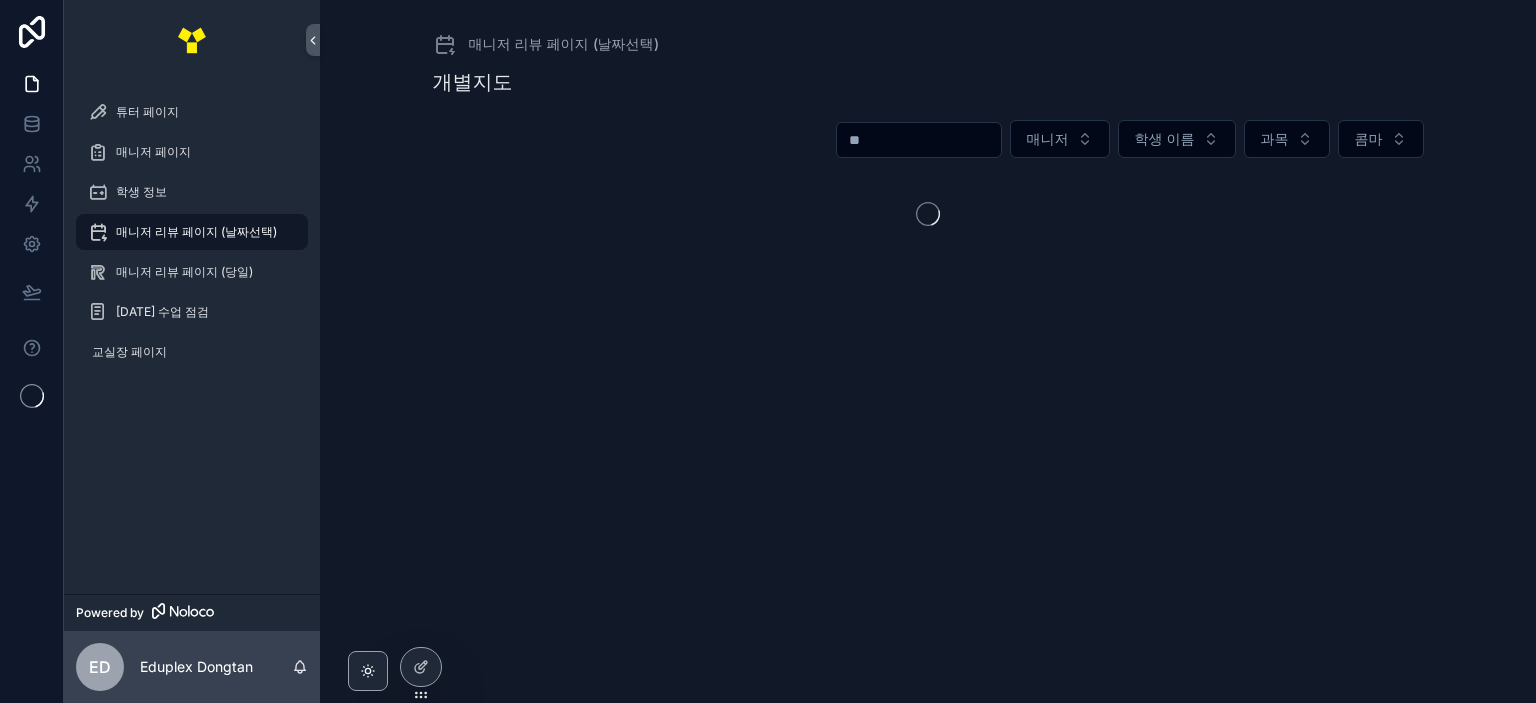 scroll, scrollTop: 0, scrollLeft: 0, axis: both 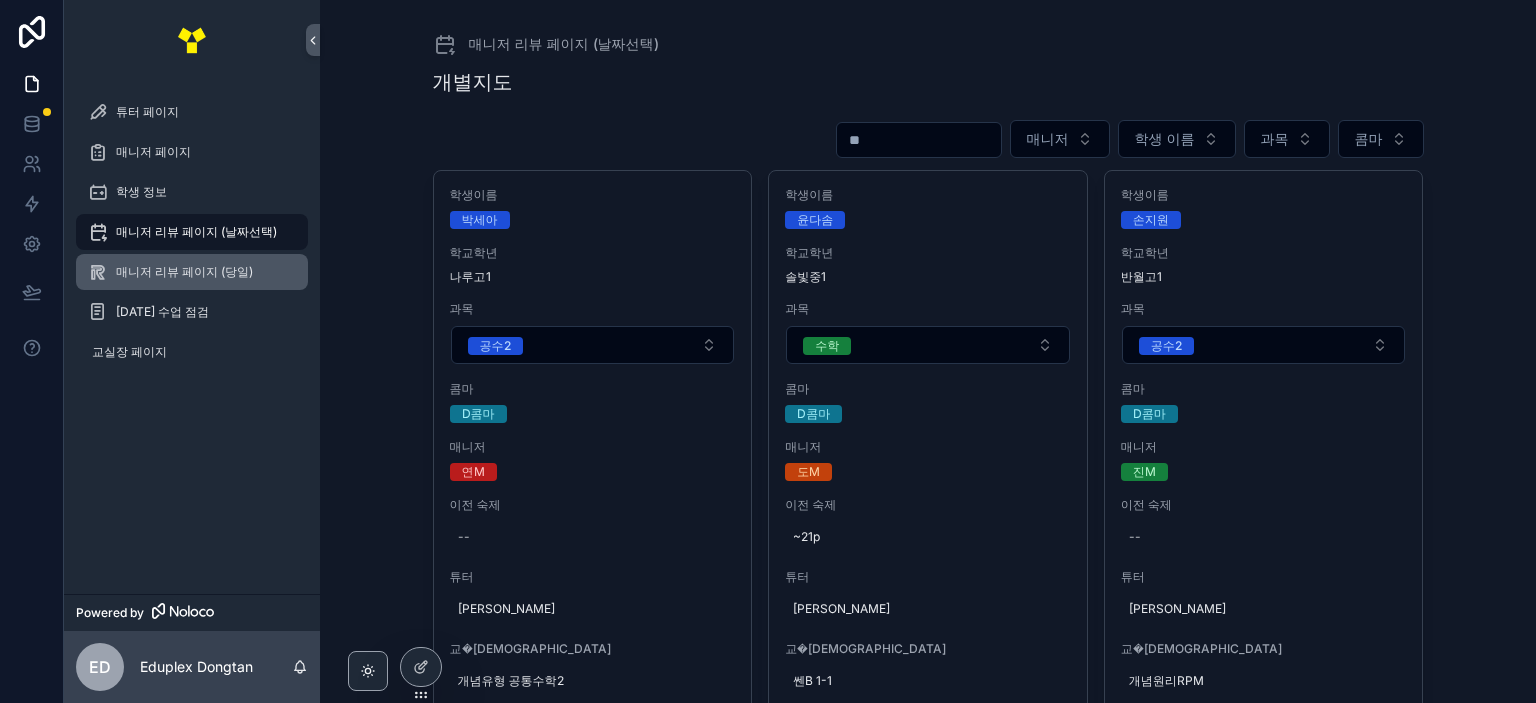 click on "매니저 리뷰 페이지 (당일)" at bounding box center [184, 272] 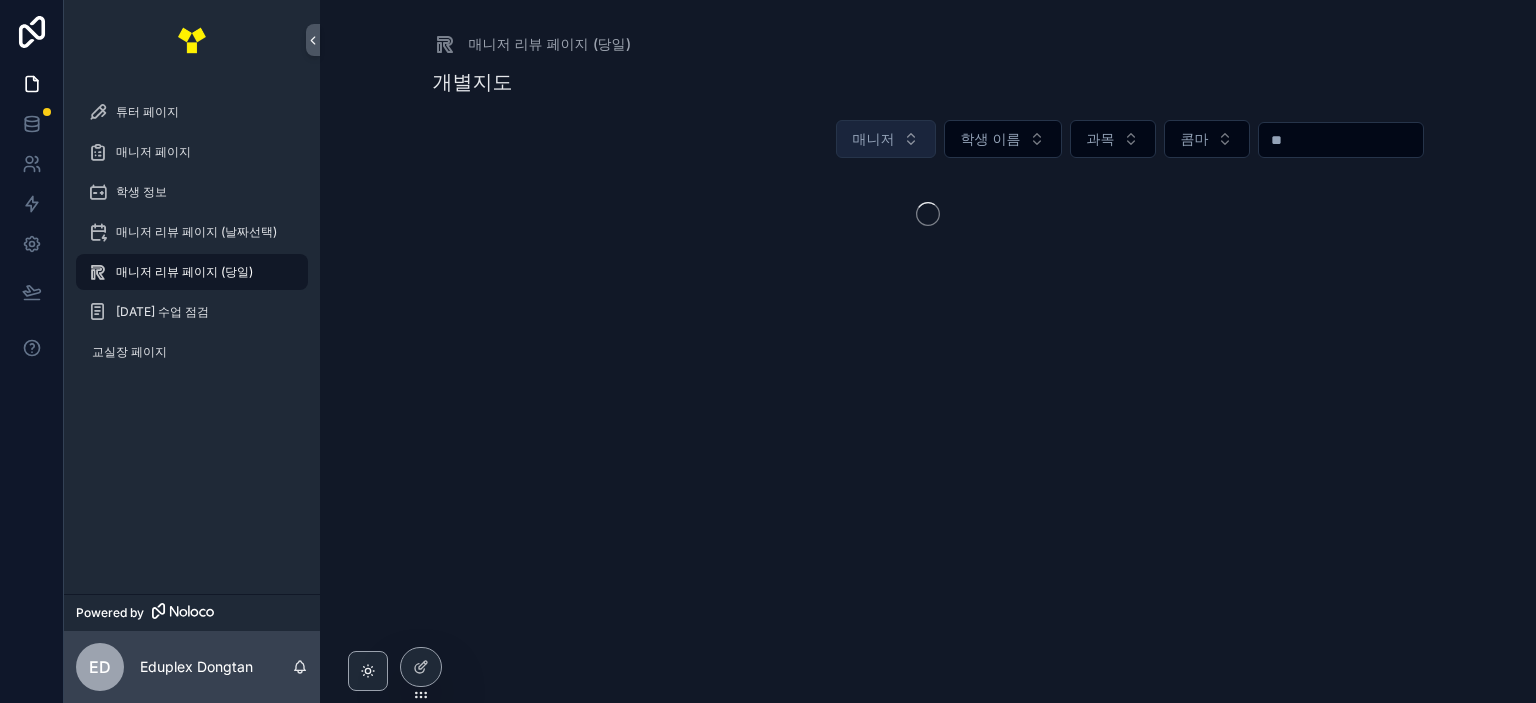 click on "매니저" at bounding box center (874, 139) 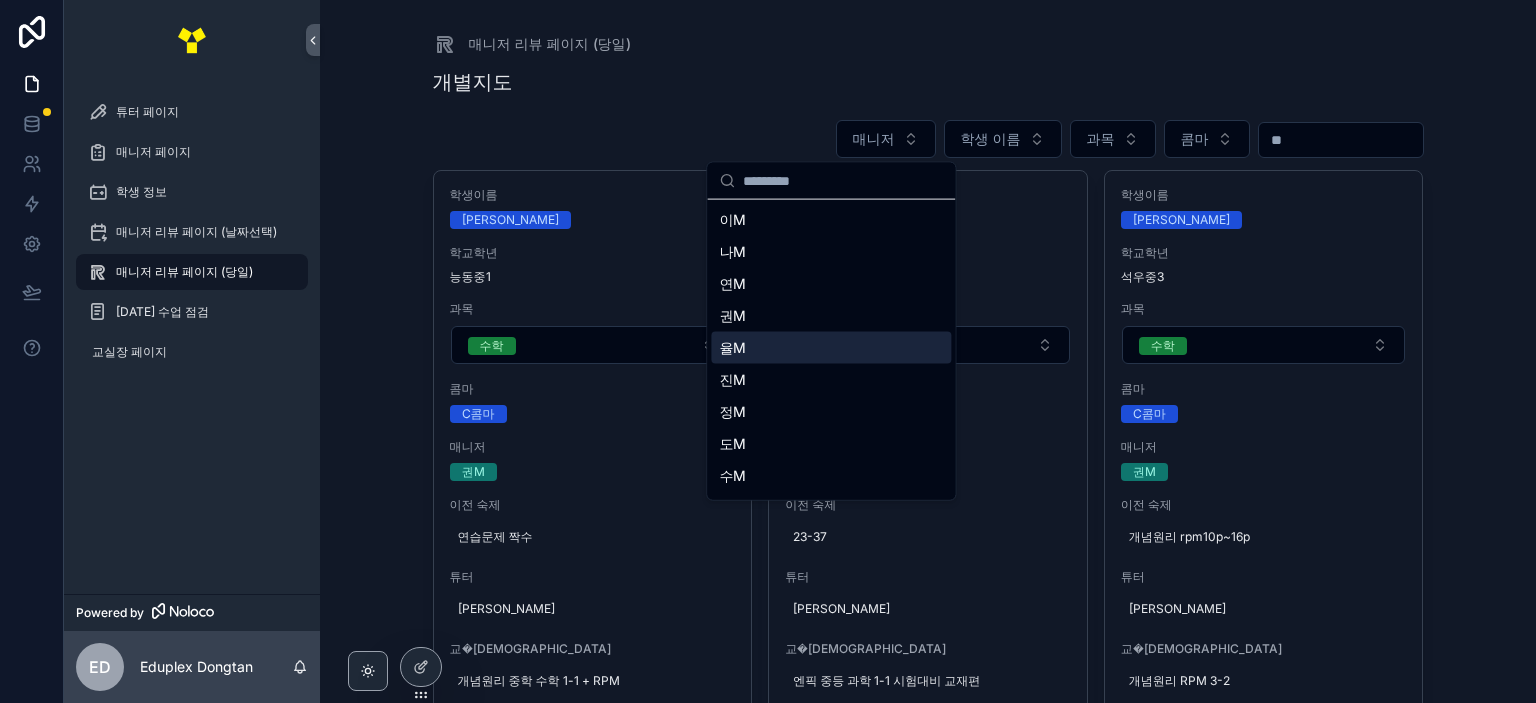 click on "율M" at bounding box center (831, 348) 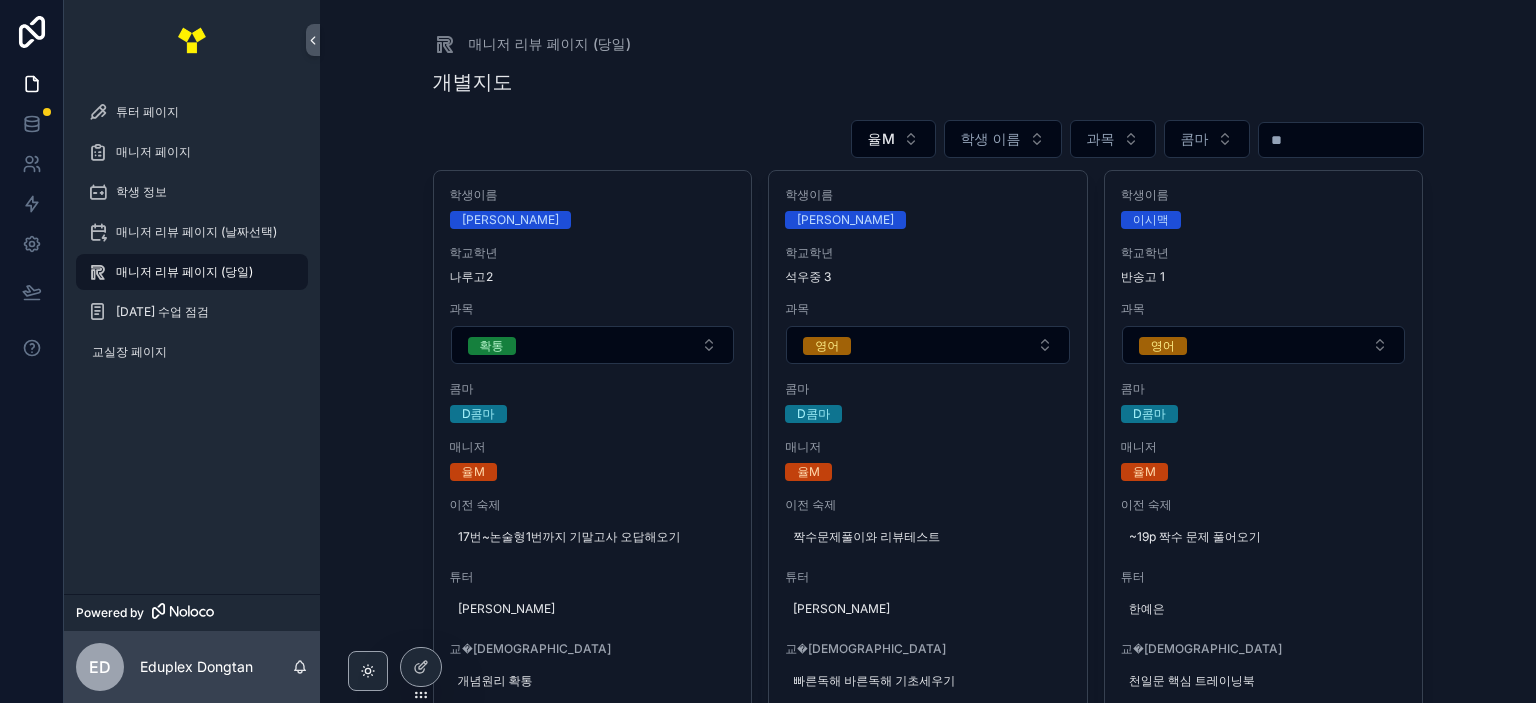 click on "매니저 리뷰 페이지 (당일) 개별지도 율M 학생 이름 과목 콤마 학생이름 [PERSON_NAME] 학교[PERSON_NAME] [PERSON_NAME]고2 과목 확통 콤마 D콤마 매니저 율M 이전 숙제 17번~논술형1번까지 기말고사 오답해오기 튜터 손채영 교재 개념원리 확통 날짜 [DATE]. [DATE] 수업 필독 사항 [DATE] 진행 진도 [DATE] 시험이후 첫 진도 입니다. 확률분포 P.128~ 134 121번 [DATE] 잘 이해한 내용 확률분포 응용 문제 혼자서도 잘 풀었습니다. 어려워 한 개념 or 유형 확률분포, 확률질량함수, 이산확률변수 등 새로 배우는 개념이 많아 낯설어하였으나 문제 풀면서 개념을 잘 이해한 모습을 보여줬습니다.  학생을 위한 학습적 조언 [DATE] 숙제 연콤입니다  다음 진행 진도 134p- 숙제점수 숙제 비고 안해왔습니다. CT점수 CT 비고 숙제 언해와서 Ct 잔행 안했습니다  태도점수 출결 학생이름 이지유 학교학년 석우중 3 과목 영어 율M" at bounding box center (928, 351) 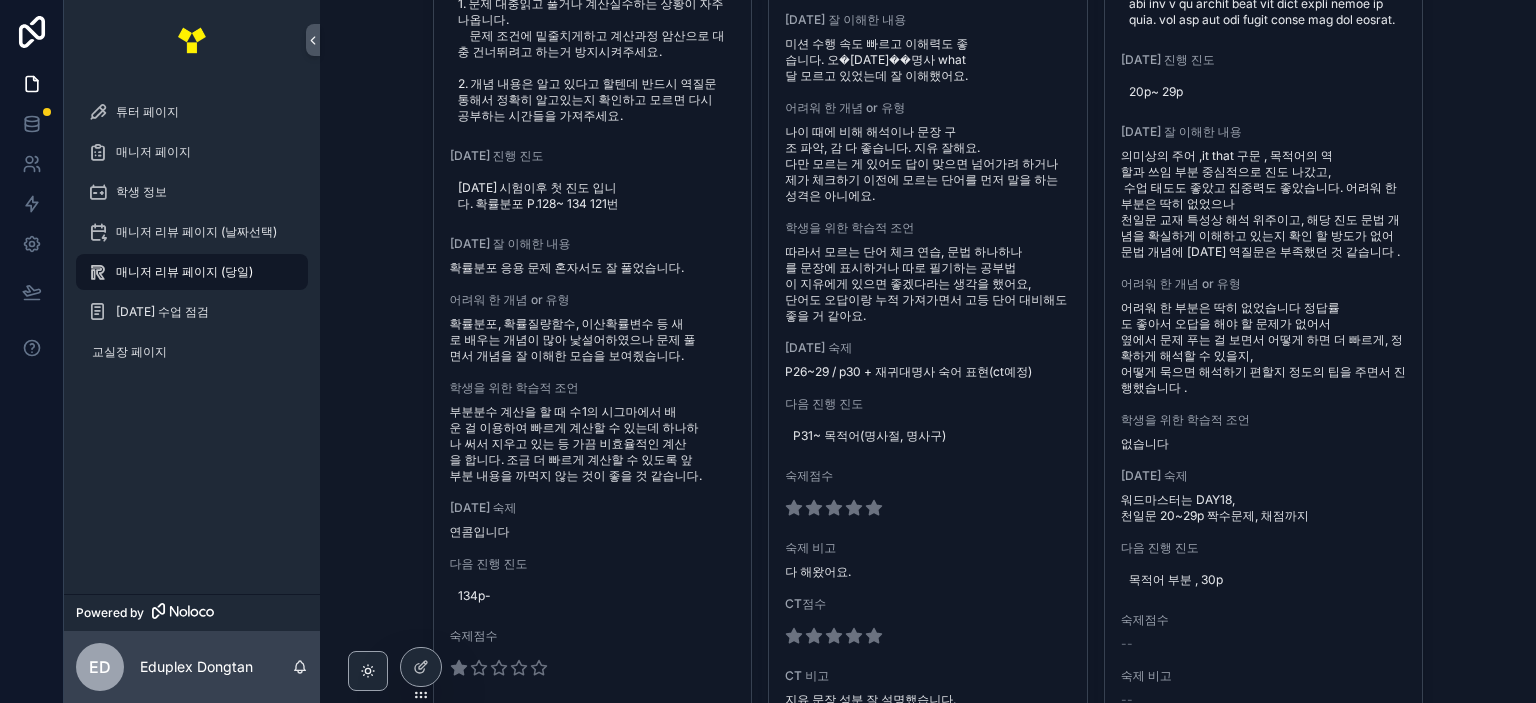 scroll, scrollTop: 1100, scrollLeft: 0, axis: vertical 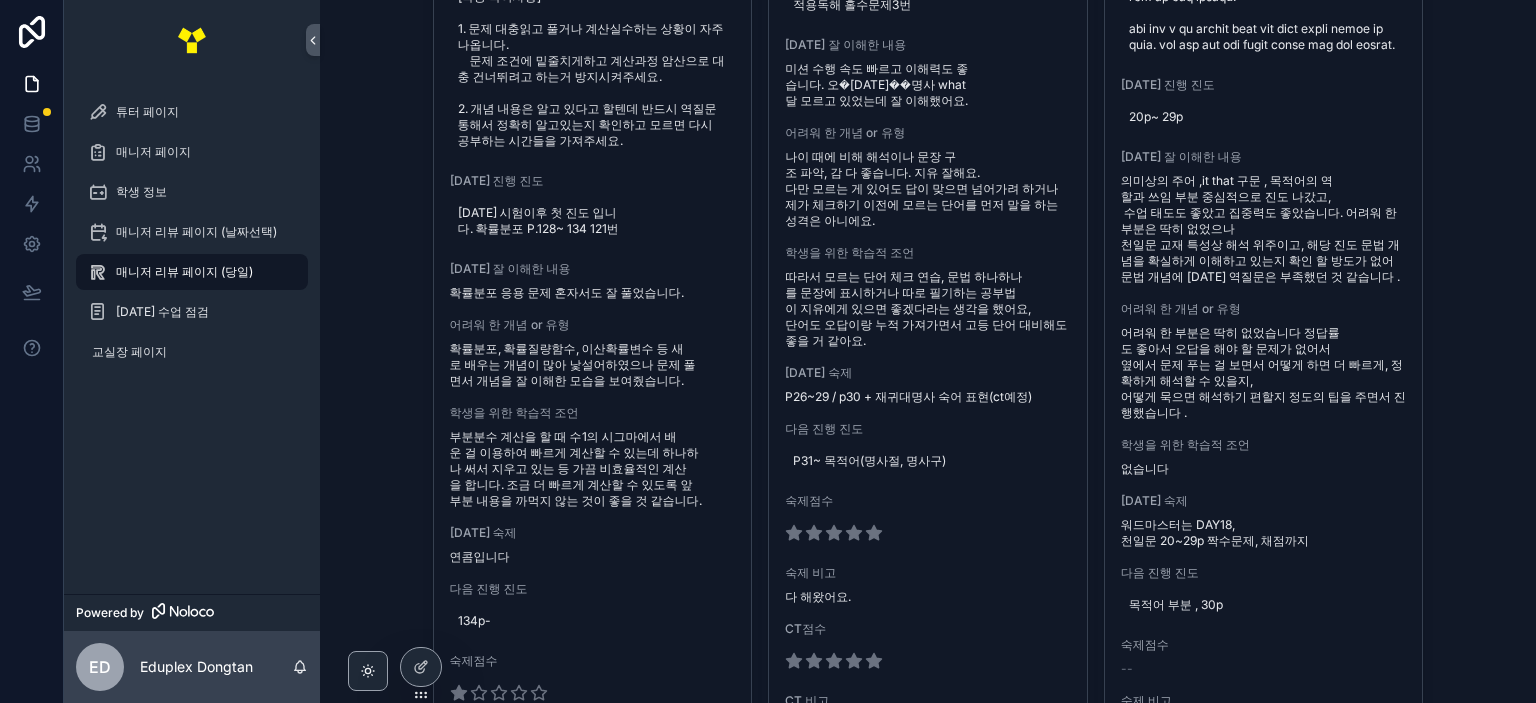 click on "매니저 리뷰 페이지 (당일) 개별지도 율M 학생 이름 과목 콤마 학생이름 [PERSON_NAME] 학교[PERSON_NAME] [PERSON_NAME]고2 과목 확통 콤마 D콤마 매니저 율M 이전 숙제 17번~논술형1번까지 기말고사 오답해오기 튜터 손채영 교재 개념원리 확통 날짜 [DATE]. [DATE] 수업 필독 사항 [DATE] 진행 진도 [DATE] 시험이후 첫 진도 입니다. 확률분포 P.128~ 134 121번 [DATE] 잘 이해한 내용 확률분포 응용 문제 혼자서도 잘 풀었습니다. 어려워 한 개념 or 유형 확률분포, 확률질량함수, 이산확률변수 등 새로 배우는 개념이 많아 낯설어하였으나 문제 풀면서 개념을 잘 이해한 모습을 보여줬습니다.  학생을 위한 학습적 조언 [DATE] 숙제 연콤입니다  다음 진행 진도 134p- 숙제점수 숙제 비고 안해왔습니다. CT점수 CT 비고 숙제 언해와서 Ct 잔행 안했습니다  태도점수 출결 학생이름 이지유 학교학년 석우중 3 과목 영어 율M" at bounding box center (928, 351) 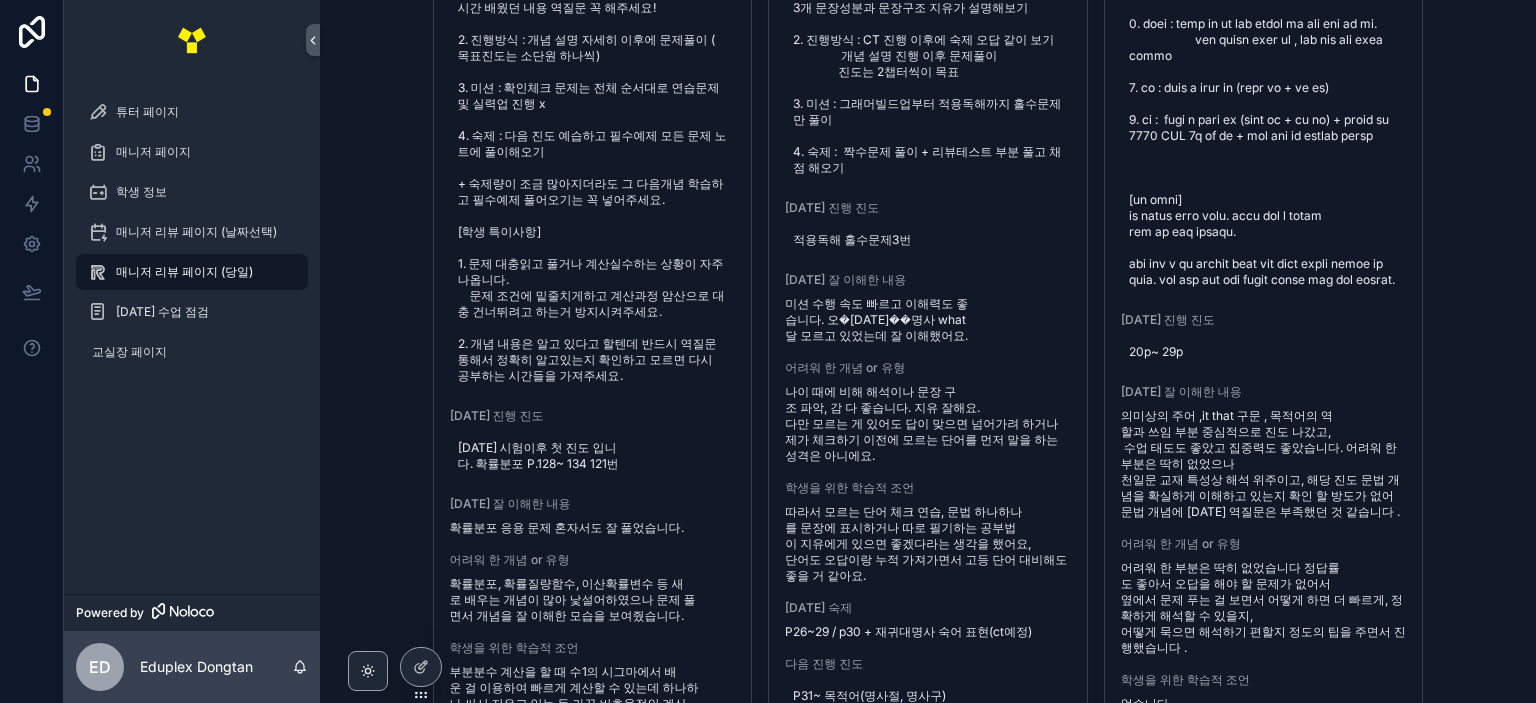 scroll, scrollTop: 800, scrollLeft: 0, axis: vertical 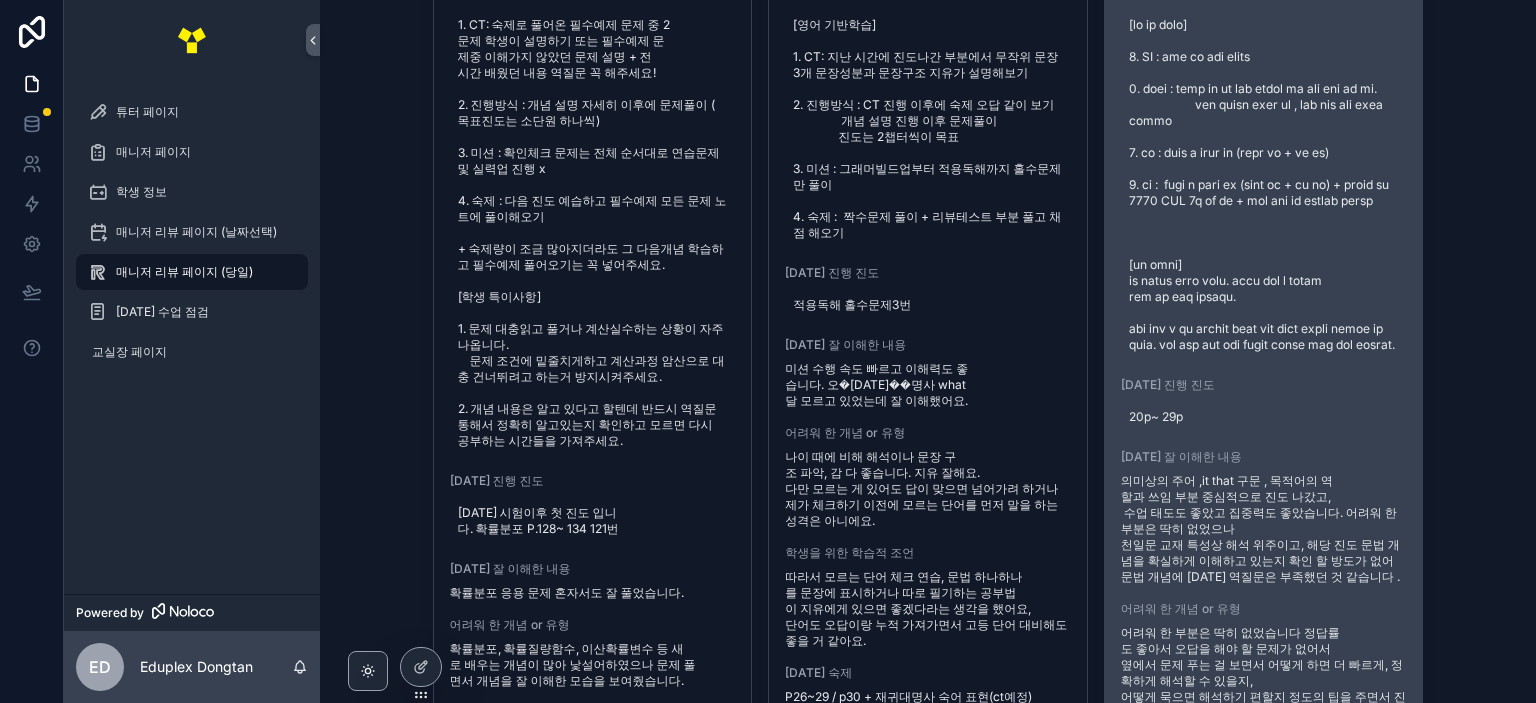 click at bounding box center (1264, 185) 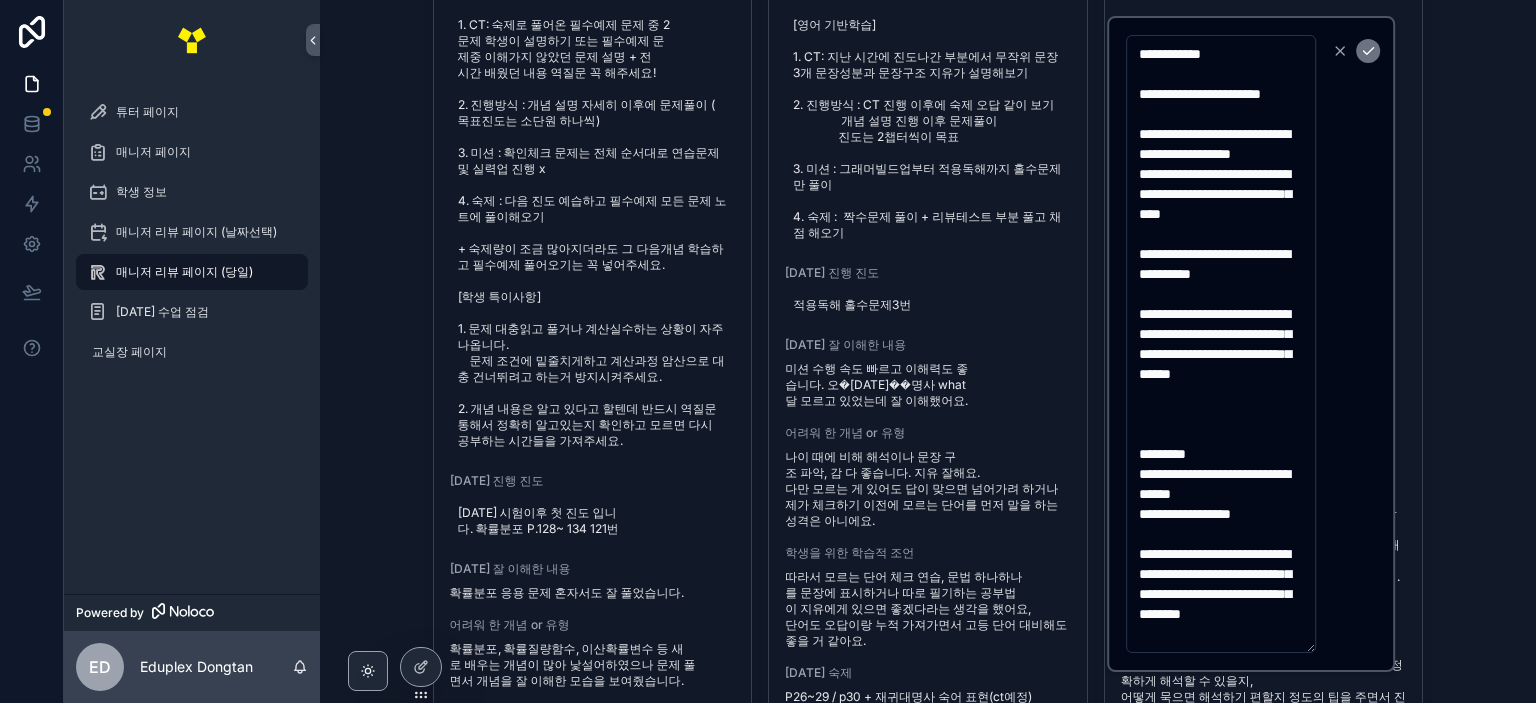 click on "매니저 리뷰 페이지 (당일) 개별지도 율M 학생 이름 과목 콤마 학생이름 [PERSON_NAME] 학교[PERSON_NAME] [PERSON_NAME]고2 과목 확통 콤마 D콤마 매니저 율M 이전 숙제 17번~논술형1번까지 기말고사 오답해오기 튜터 손채영 교재 개념원리 확통 날짜 [DATE]. [DATE] 수업 필독 사항 [DATE] 진행 진도 [DATE] 시험이후 첫 진도 입니다. 확률분포 P.128~ 134 121번 [DATE] 잘 이해한 내용 확률분포 응용 문제 혼자서도 잘 풀었습니다. 어려워 한 개념 or 유형 확률분포, 확률질량함수, 이산확률변수 등 새로 배우는 개념이 많아 낯설어하였으나 문제 풀면서 개념을 잘 이해한 모습을 보여줬습니다.  학생을 위한 학습적 조언 [DATE] 숙제 연콤입니다  다음 진행 진도 134p- 숙제점수 숙제 비고 안해왔습니다. CT점수 CT 비고 숙제 언해와서 Ct 잔행 안했습니다  태도점수 출결 학생이름 이지유 학교학년 석우중 3 과목 영어 율M" at bounding box center (928, 351) 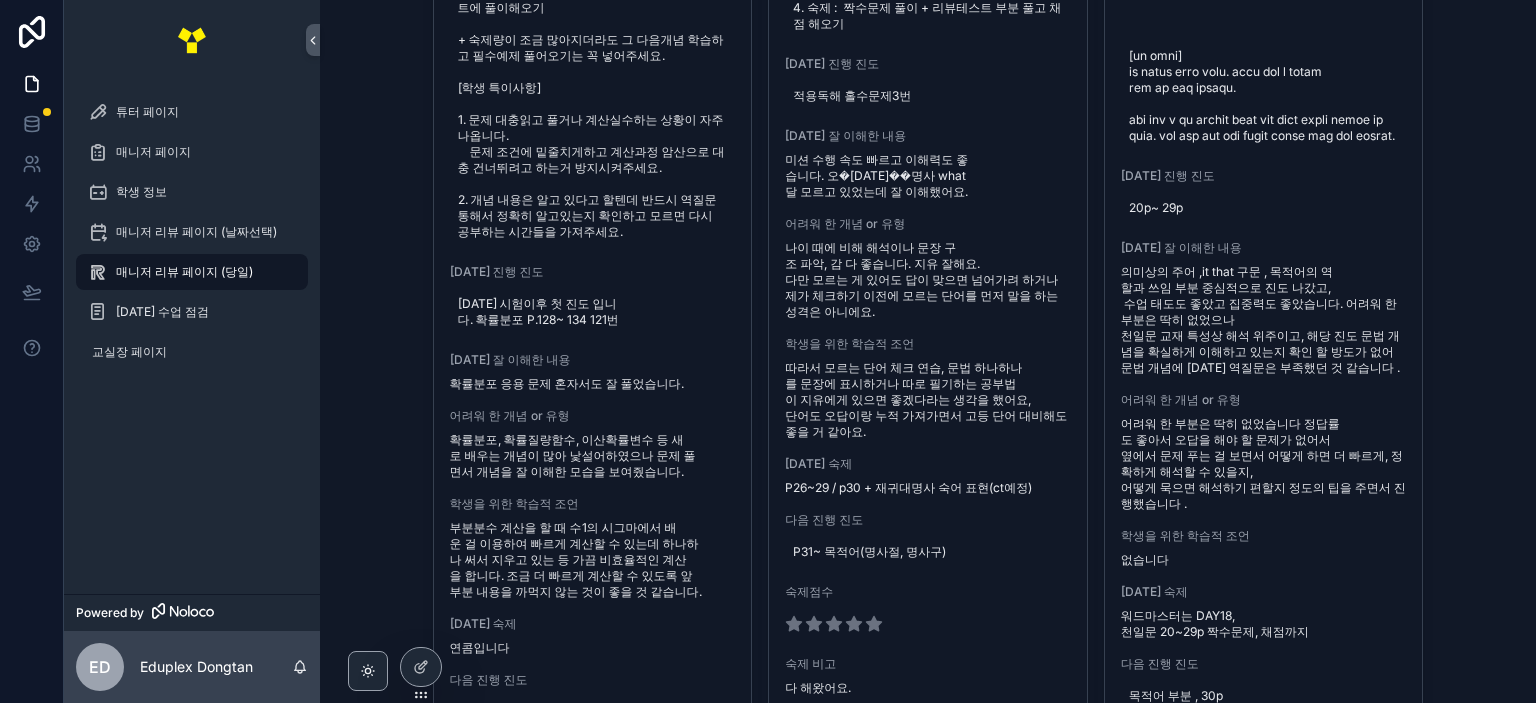 scroll, scrollTop: 1000, scrollLeft: 0, axis: vertical 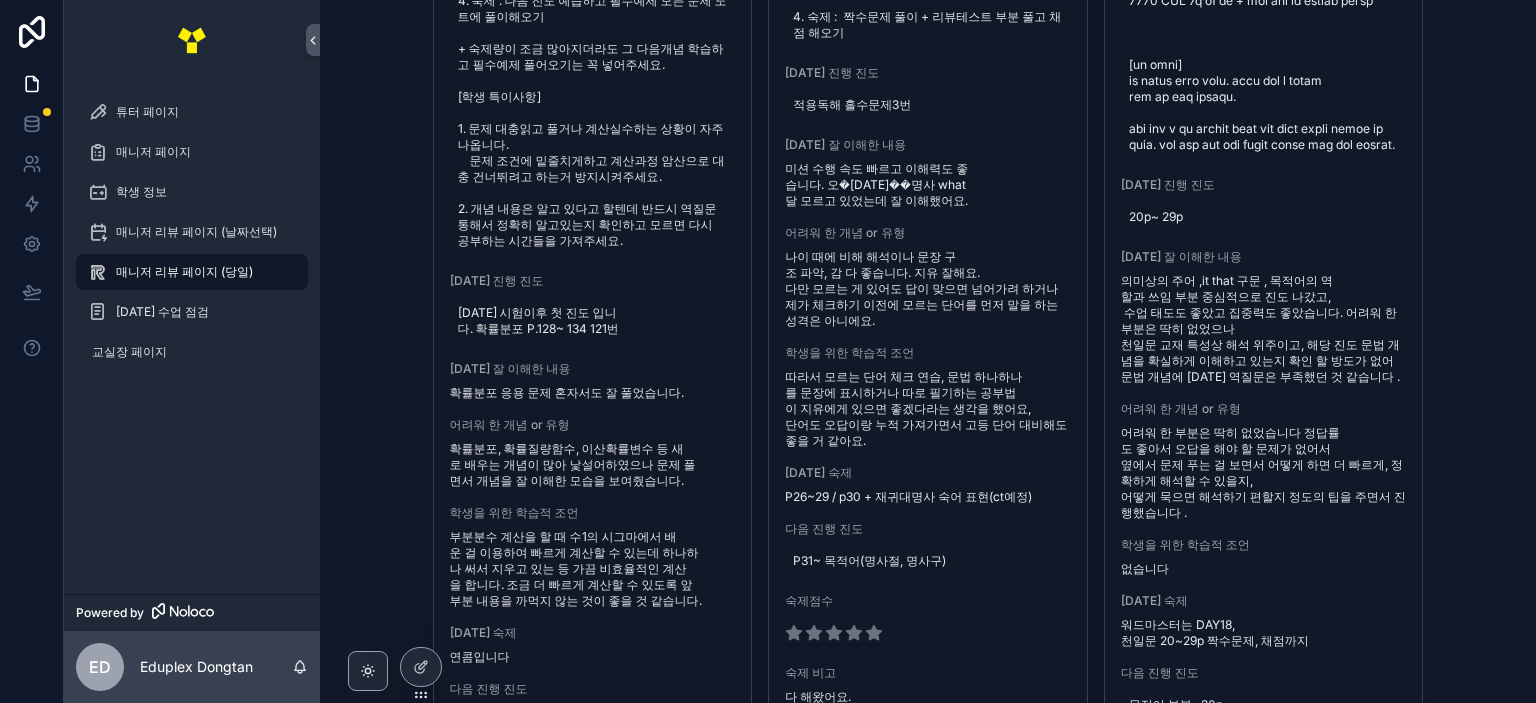 click on "매니저 리뷰 페이지 (당일) 개별지도 율M 학생 이름 과목 콤마 학생이름 [PERSON_NAME] 학교[PERSON_NAME] [PERSON_NAME]고2 과목 확통 콤마 D콤마 매니저 율M 이전 숙제 17번~논술형1번까지 기말고사 오답해오기 튜터 손채영 교재 개념원리 확통 날짜 [DATE]. [DATE] 수업 필독 사항 [DATE] 진행 진도 [DATE] 시험이후 첫 진도 입니다. 확률분포 P.128~ 134 121번 [DATE] 잘 이해한 내용 확률분포 응용 문제 혼자서도 잘 풀었습니다. 어려워 한 개념 or 유형 확률분포, 확률질량함수, 이산확률변수 등 새로 배우는 개념이 많아 낯설어하였으나 문제 풀면서 개념을 잘 이해한 모습을 보여줬습니다.  학생을 위한 학습적 조언 [DATE] 숙제 연콤입니다  다음 진행 진도 134p- 숙제점수 숙제 비고 안해왔습니다. CT점수 CT 비고 숙제 언해와서 Ct 잔행 안했습니다  태도점수 출결 학생이름 이지유 학교학년 석우중 3 과목 영어 율M" at bounding box center [928, 351] 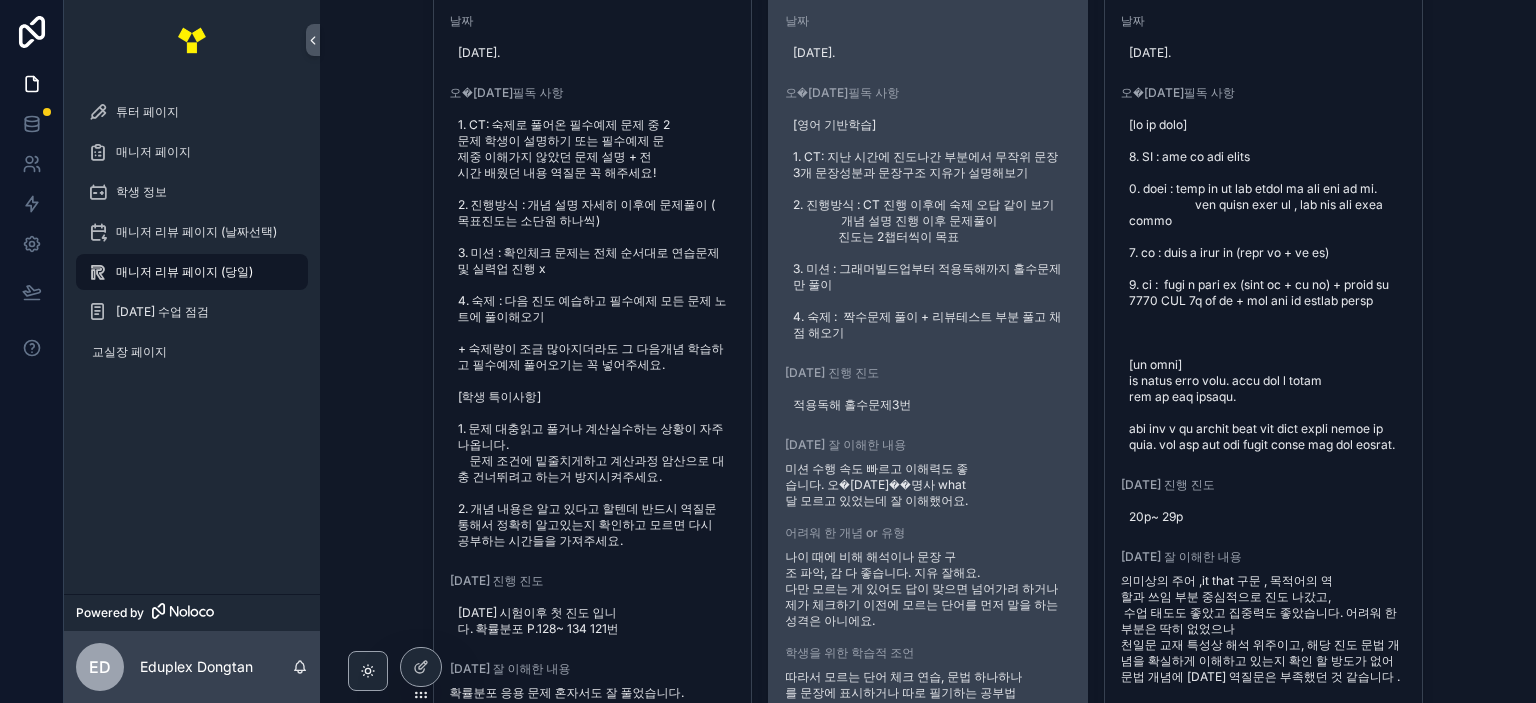 scroll, scrollTop: 1000, scrollLeft: 0, axis: vertical 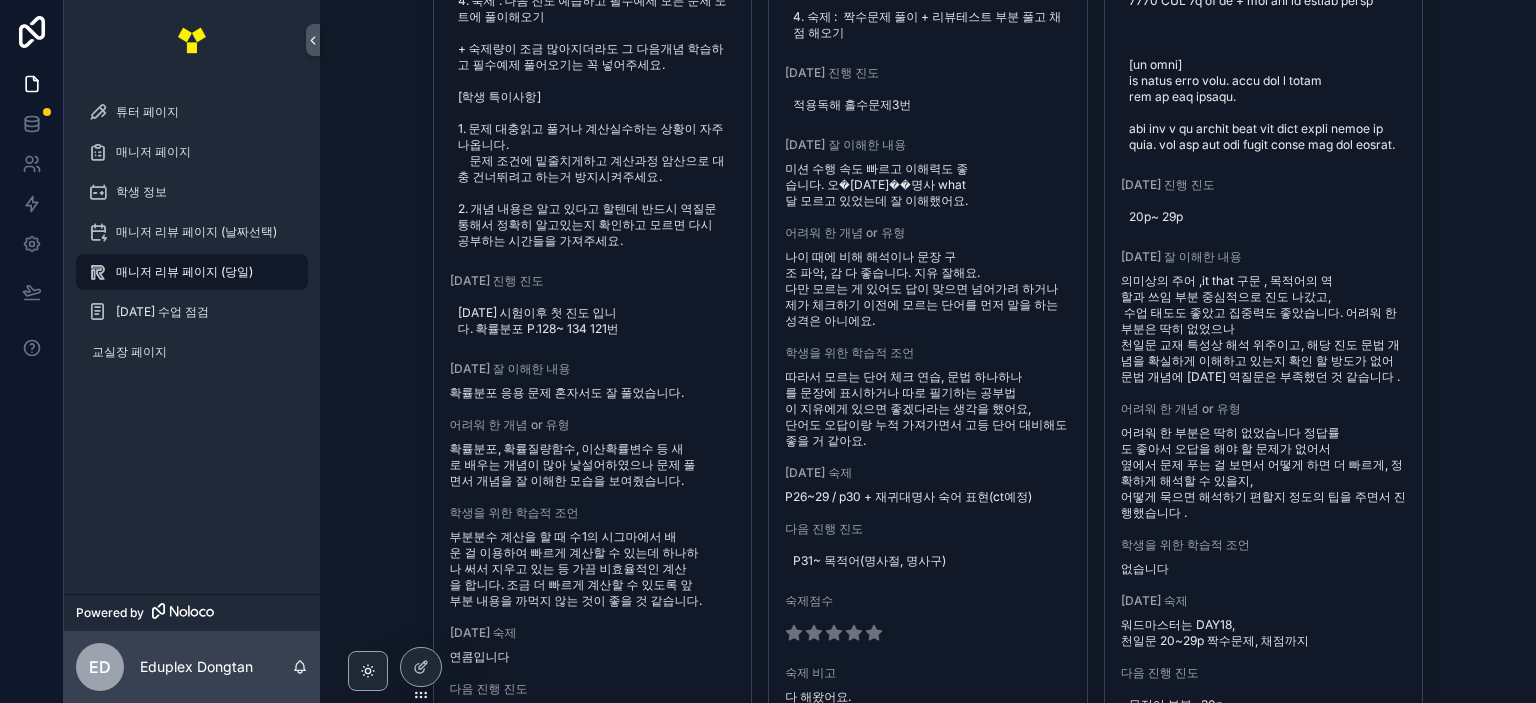 click on "매니저 리뷰 페이지 (당일) 개별지도 율M 학생 이름 과목 콤마 학생이름 [PERSON_NAME] 학교[PERSON_NAME] [PERSON_NAME]고2 과목 확통 콤마 D콤마 매니저 율M 이전 숙제 17번~논술형1번까지 기말고사 오답해오기 튜터 손채영 교재 개념원리 확통 날짜 [DATE]. [DATE] 수업 필독 사항 [DATE] 진행 진도 [DATE] 시험이후 첫 진도 입니다. 확률분포 P.128~ 134 121번 [DATE] 잘 이해한 내용 확률분포 응용 문제 혼자서도 잘 풀었습니다. 어려워 한 개념 or 유형 확률분포, 확률질량함수, 이산확률변수 등 새로 배우는 개념이 많아 낯설어하였으나 문제 풀면서 개념을 잘 이해한 모습을 보여줬습니다.  학생을 위한 학습적 조언 [DATE] 숙제 연콤입니다  다음 진행 진도 134p- 숙제점수 숙제 비고 안해왔습니다. CT점수 CT 비고 숙제 언해와서 Ct 잔행 안했습니다  태도점수 출결 학생이름 이지유 학교학년 석우중 3 과목 영어 율M" at bounding box center [928, 351] 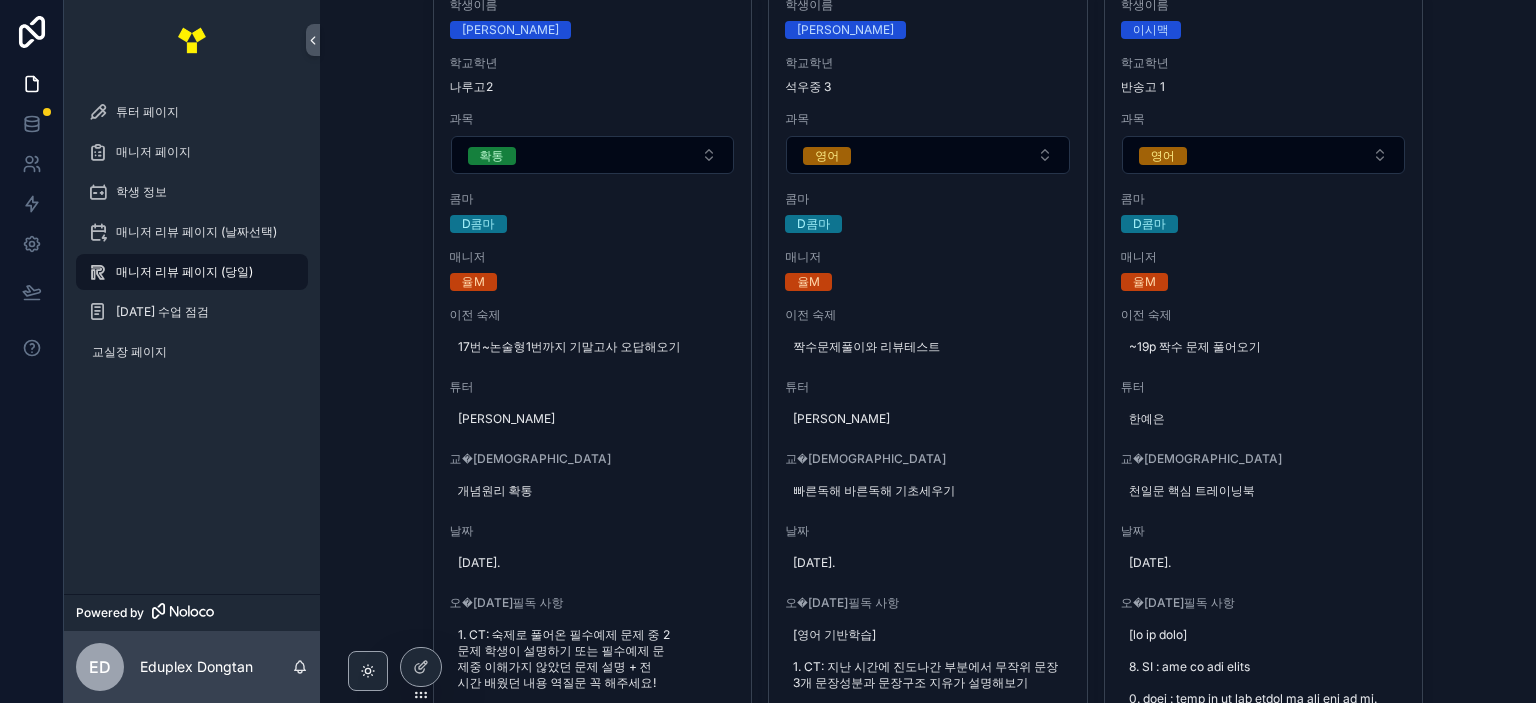 scroll, scrollTop: 0, scrollLeft: 0, axis: both 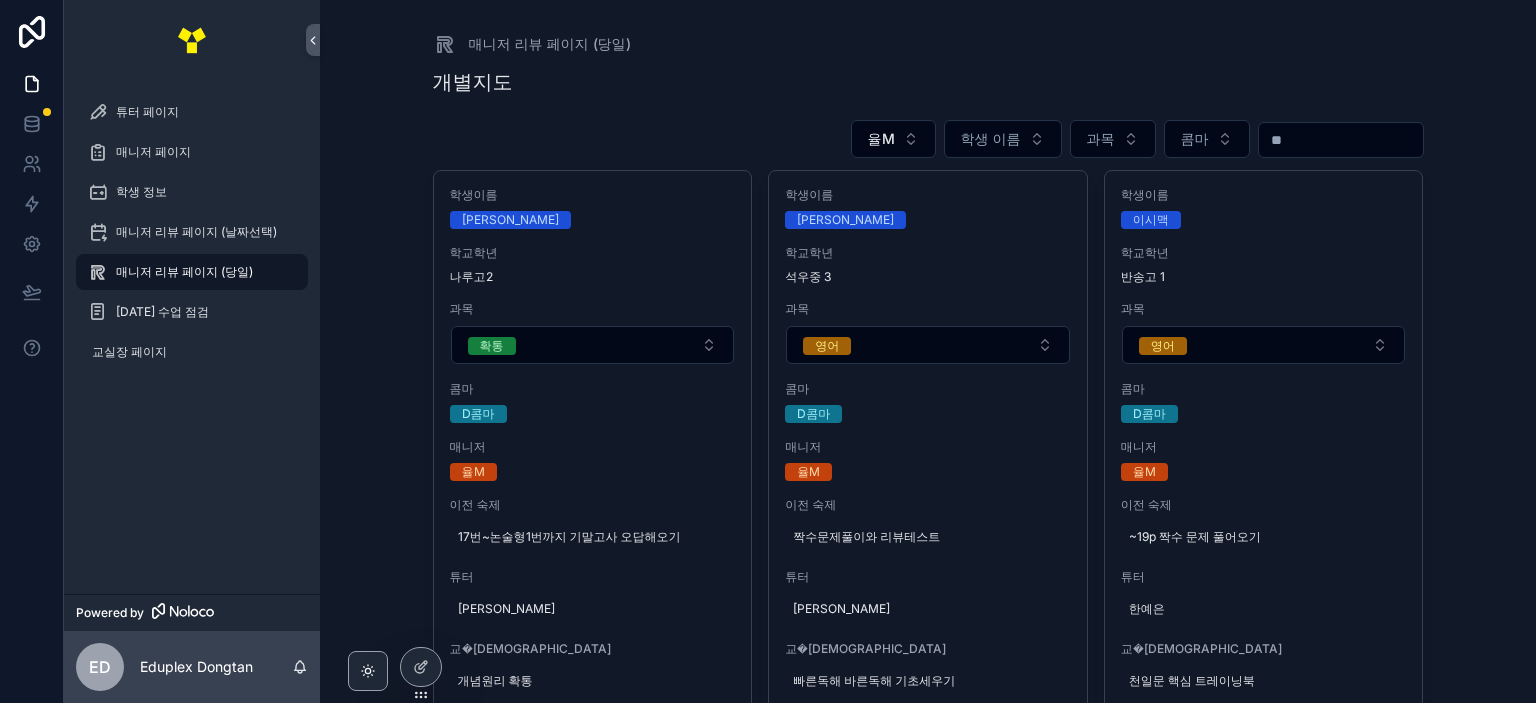 click on "매니저 리뷰 페이지 (당일) 개별지도 율M 학생 이름 과목 콤마 학생이름 [PERSON_NAME] 학교[PERSON_NAME] [PERSON_NAME]고2 과목 확통 콤마 D콤마 매니저 율M 이전 숙제 17번~논술형1번까지 기말고사 오답해오기 튜터 손채영 교재 개념원리 확통 날짜 [DATE]. [DATE] 수업 필독 사항 [DATE] 진행 진도 [DATE] 시험이후 첫 진도 입니다. 확률분포 P.128~ 134 121번 [DATE] 잘 이해한 내용 확률분포 응용 문제 혼자서도 잘 풀었습니다. 어려워 한 개념 or 유형 확률분포, 확률질량함수, 이산확률변수 등 새로 배우는 개념이 많아 낯설어하였으나 문제 풀면서 개념을 잘 이해한 모습을 보여줬습니다.  학생을 위한 학습적 조언 [DATE] 숙제 연콤입니다  다음 진행 진도 134p- 숙제점수 숙제 비고 안해왔습니다. CT점수 CT 비고 숙제 언해와서 Ct 잔행 안했습니다  태도점수 출결 학생이름 이지유 학교학년 석우중 3 과목 영어 율M" at bounding box center (928, 3100) 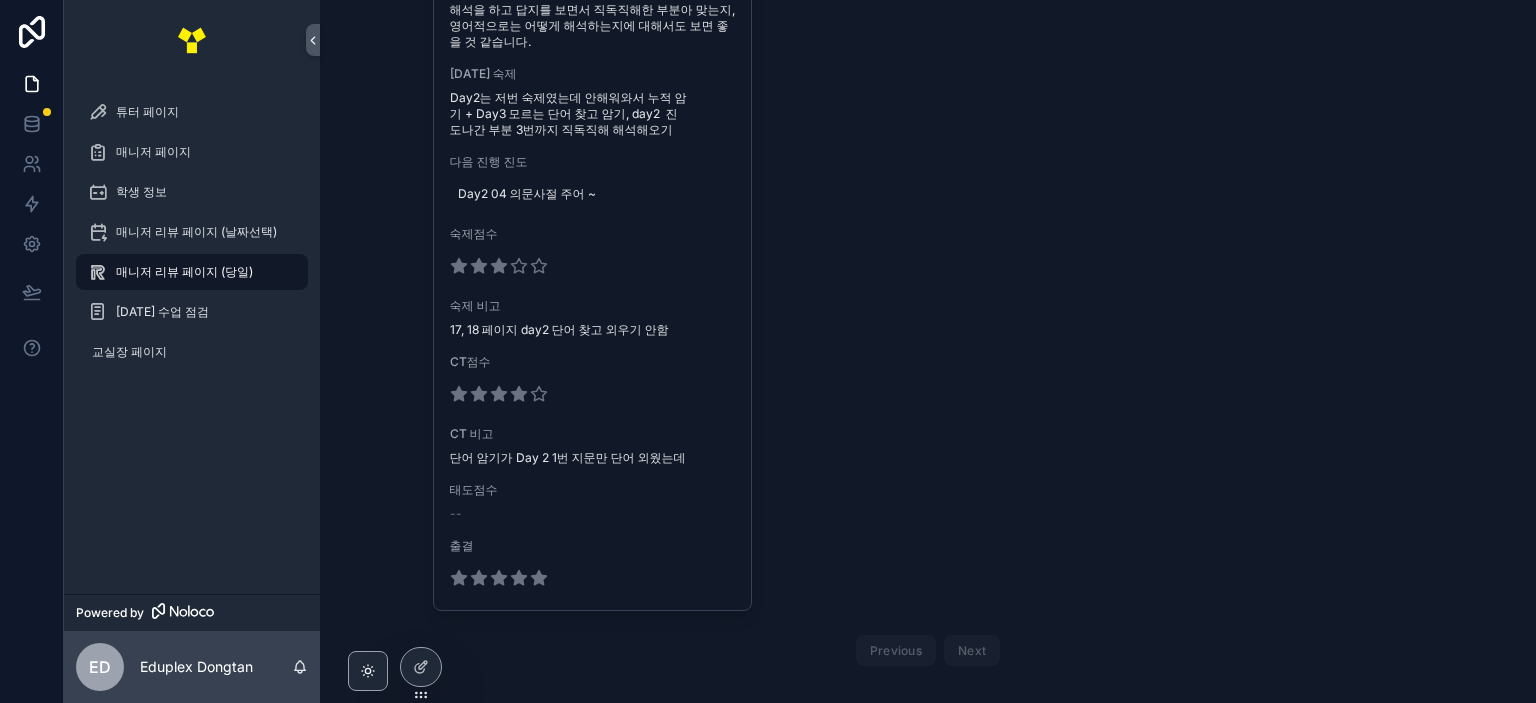 scroll, scrollTop: 5559, scrollLeft: 0, axis: vertical 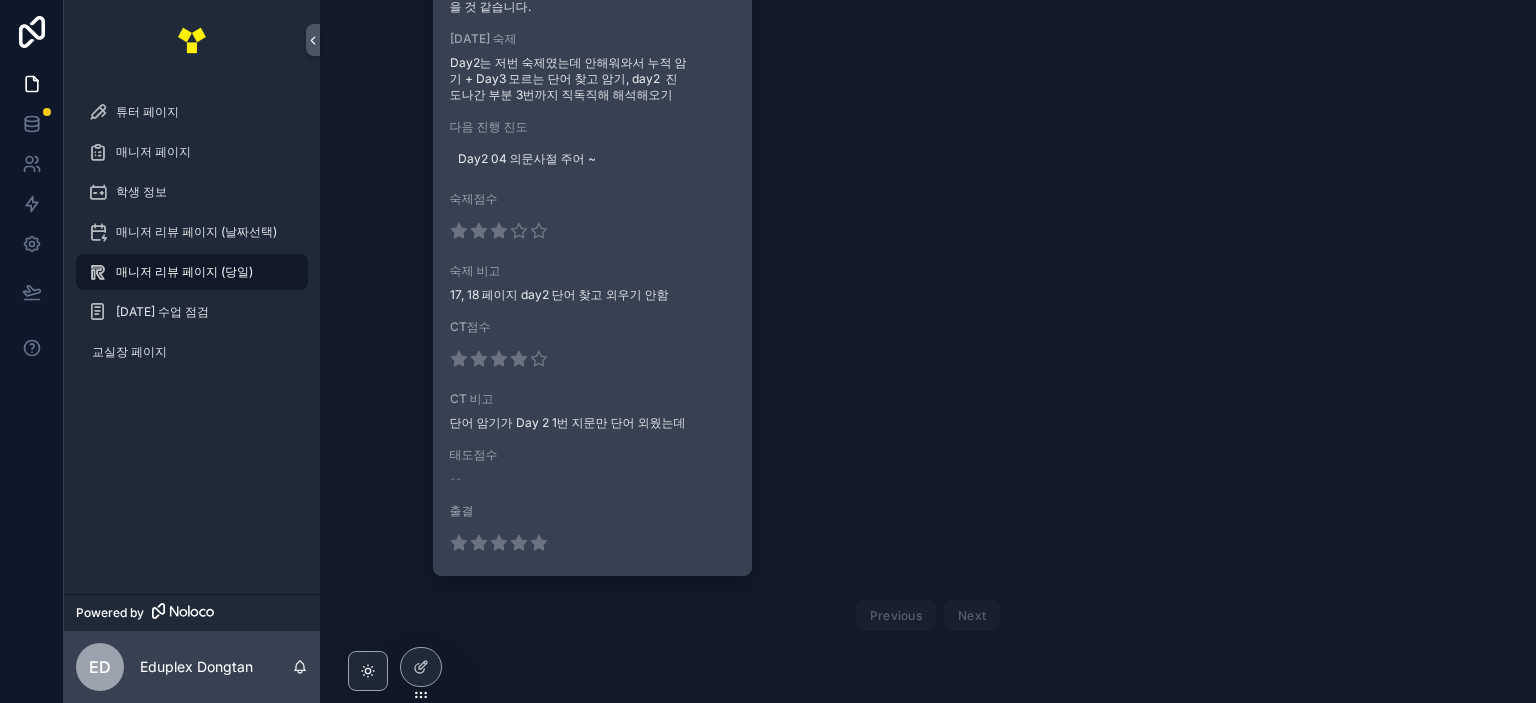 click on "단어 암기가 Day 2 1번 지문만 단어 외웠는데" at bounding box center (593, 423) 